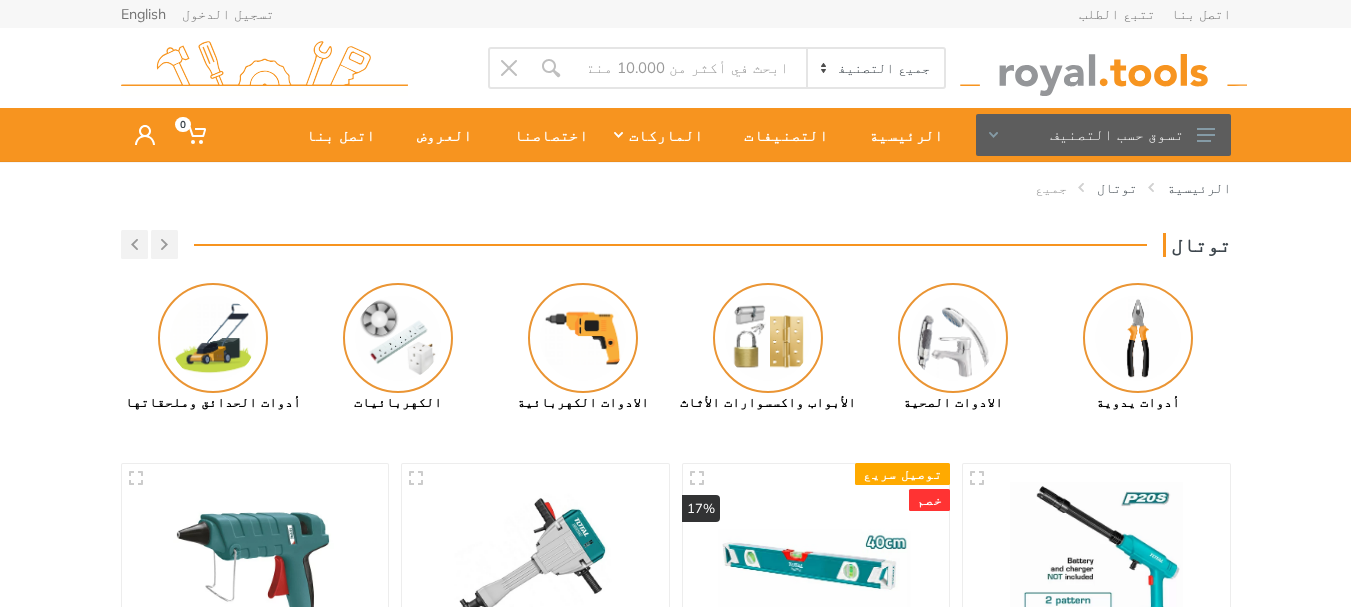 scroll, scrollTop: 0, scrollLeft: 0, axis: both 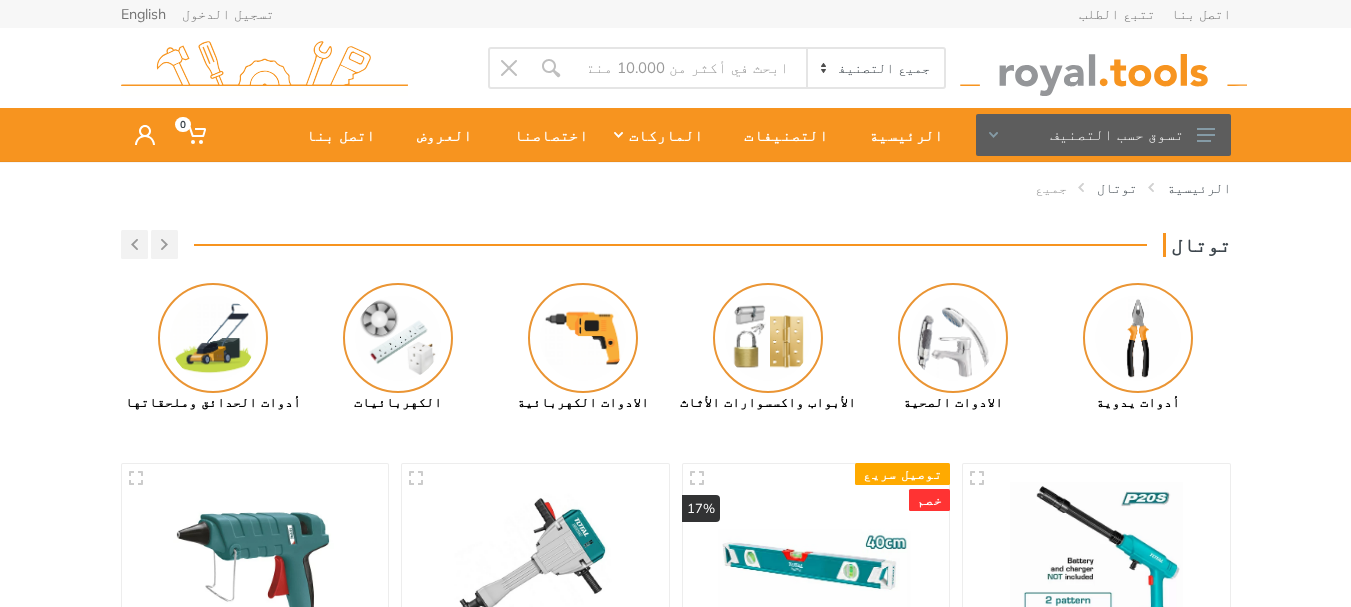 click on "توتال" at bounding box center (676, 244) 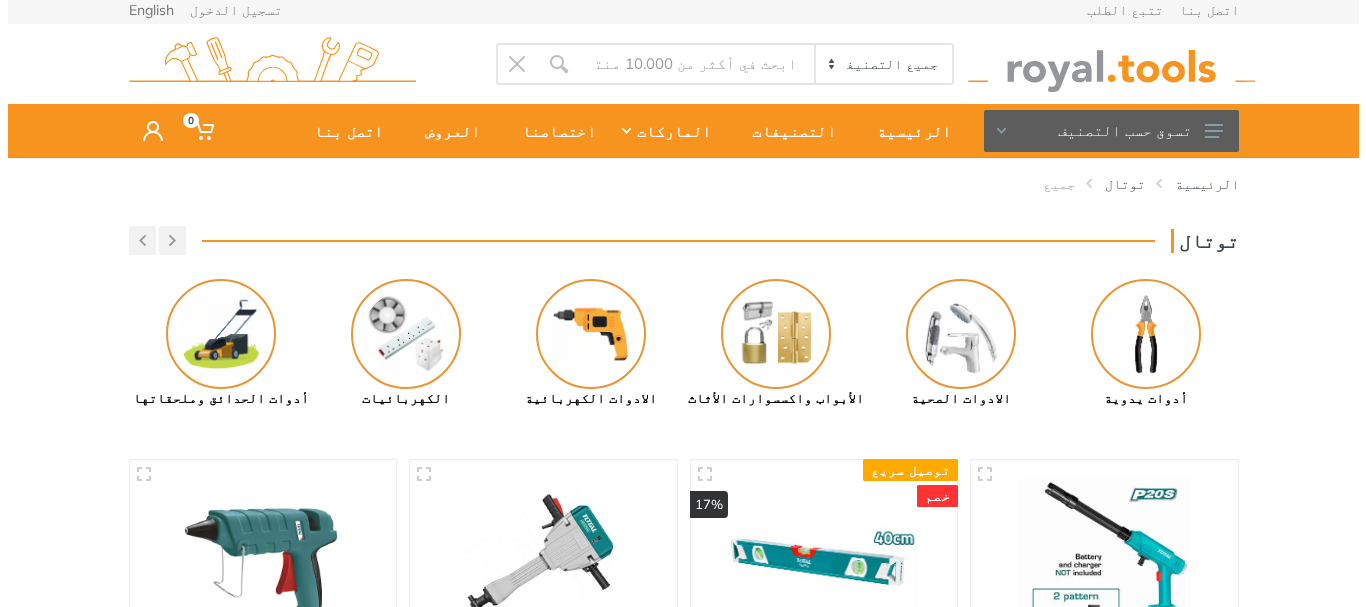 scroll, scrollTop: 0, scrollLeft: 0, axis: both 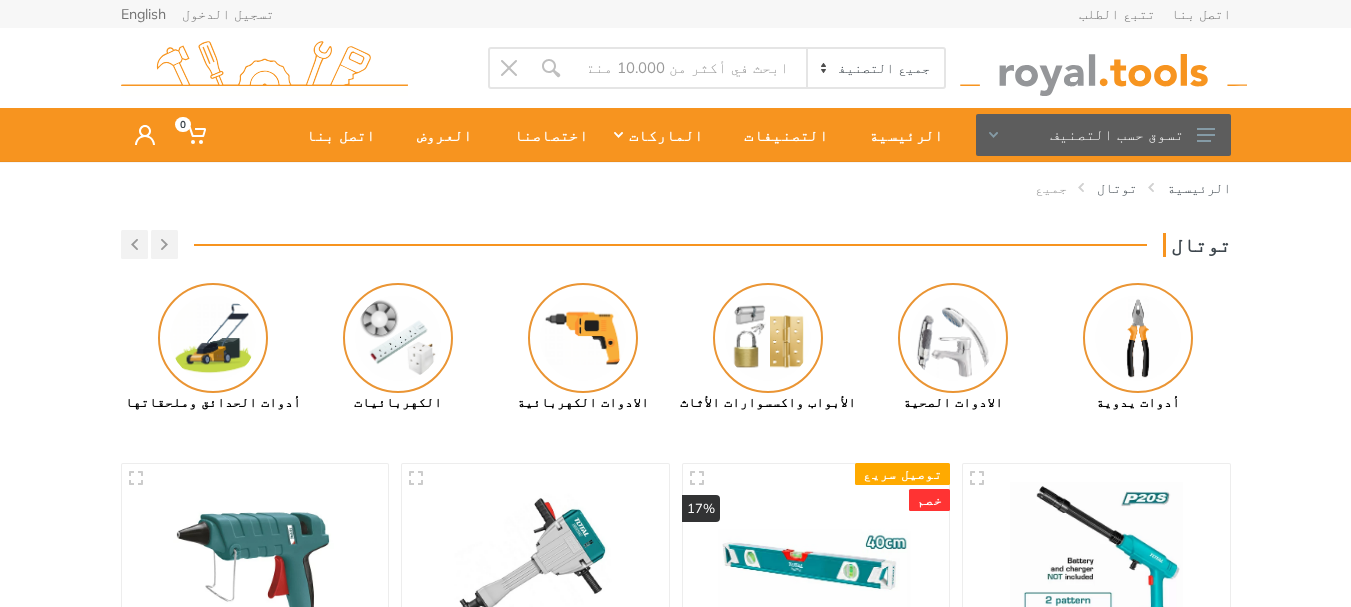 click on "الرئيسية
توتال
جميع" at bounding box center (676, 196) 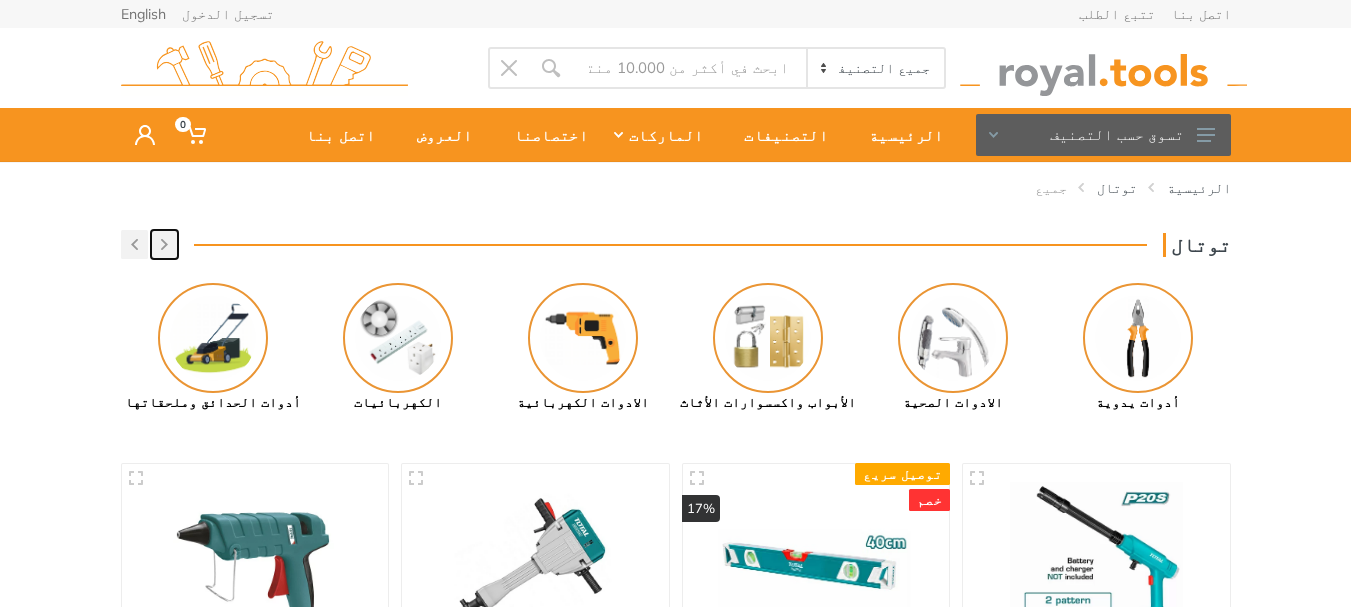 click 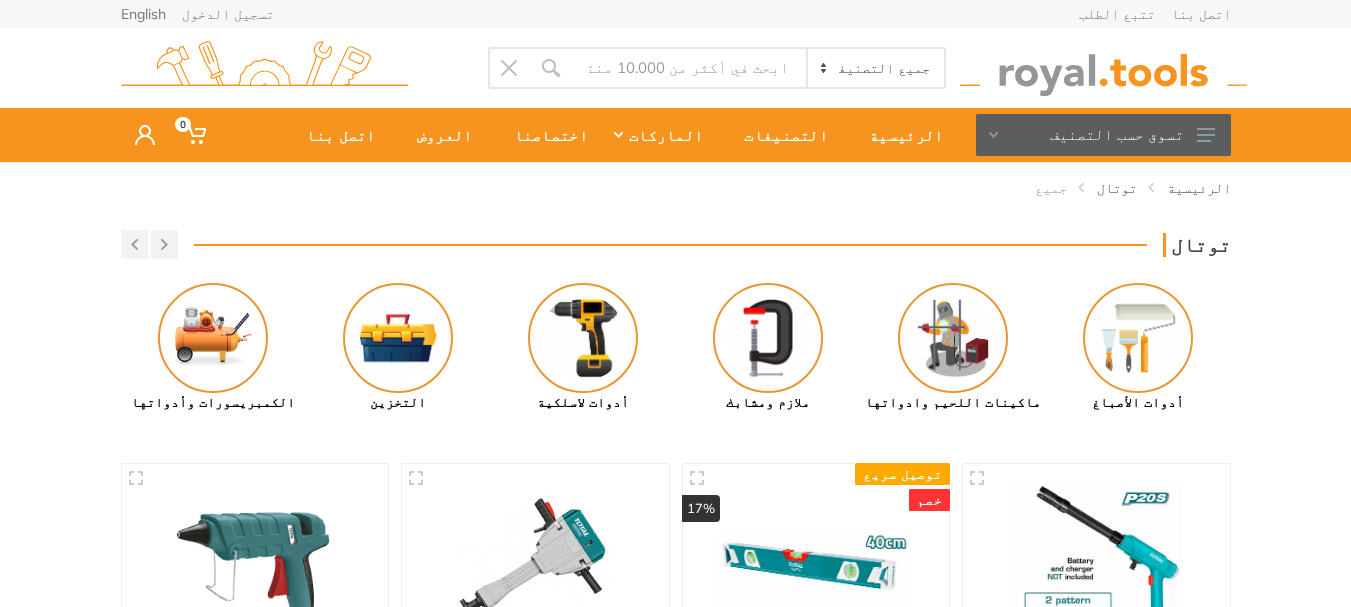 click on "الرئيسية
توتال
جميع" at bounding box center [676, 196] 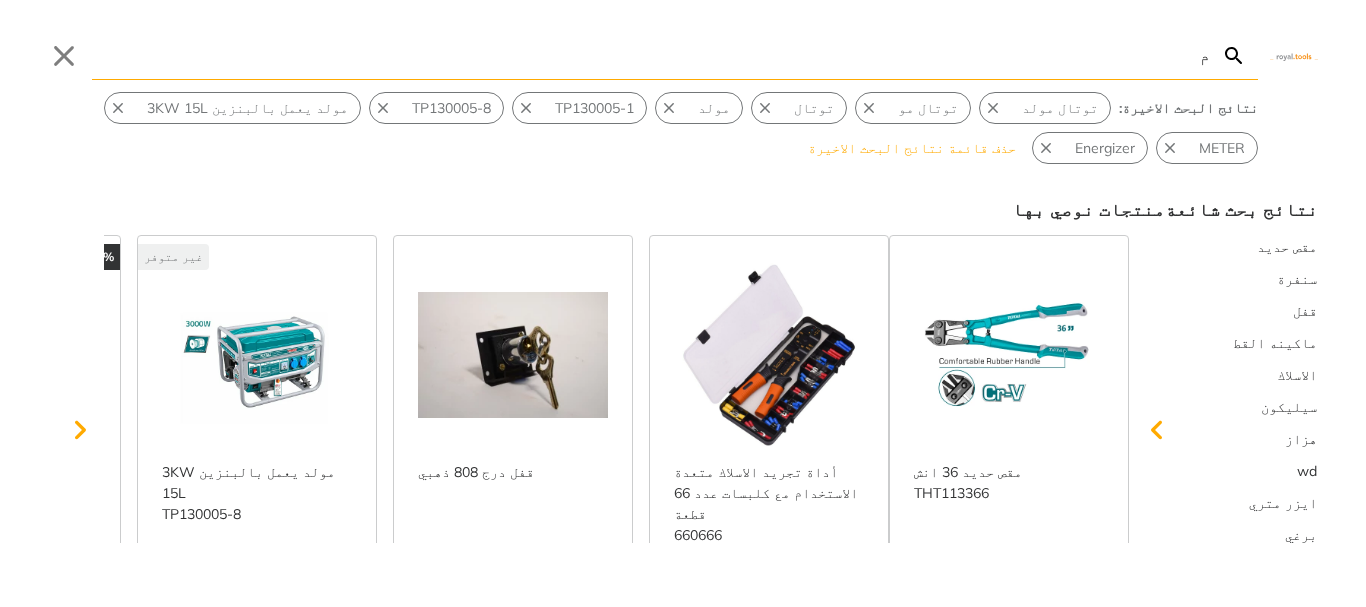 type on "م" 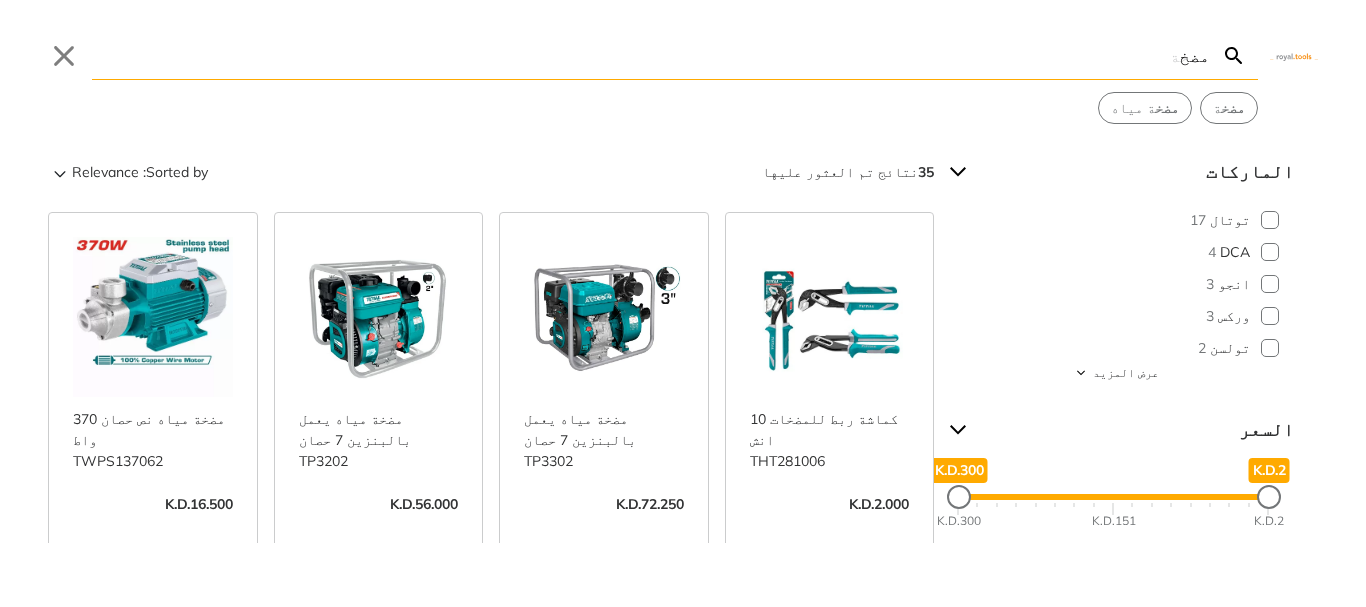 type on "مضخ" 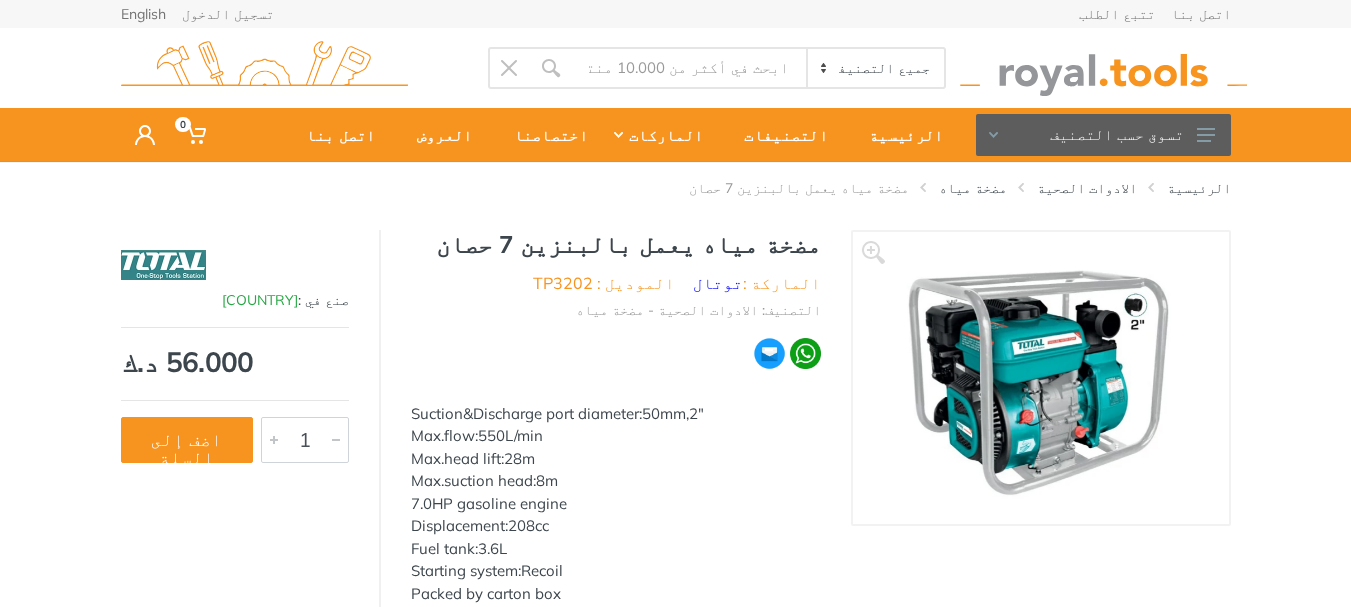 scroll, scrollTop: 0, scrollLeft: 0, axis: both 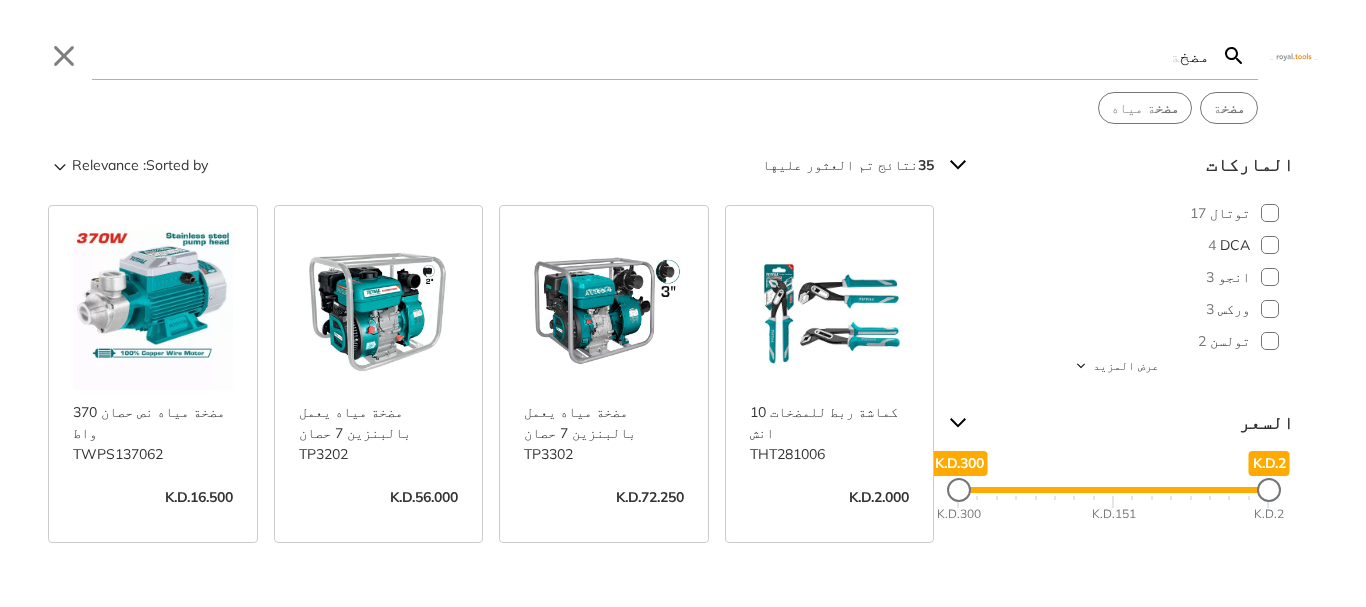 click on "عرض المزيد ->" at bounding box center [379, 518] 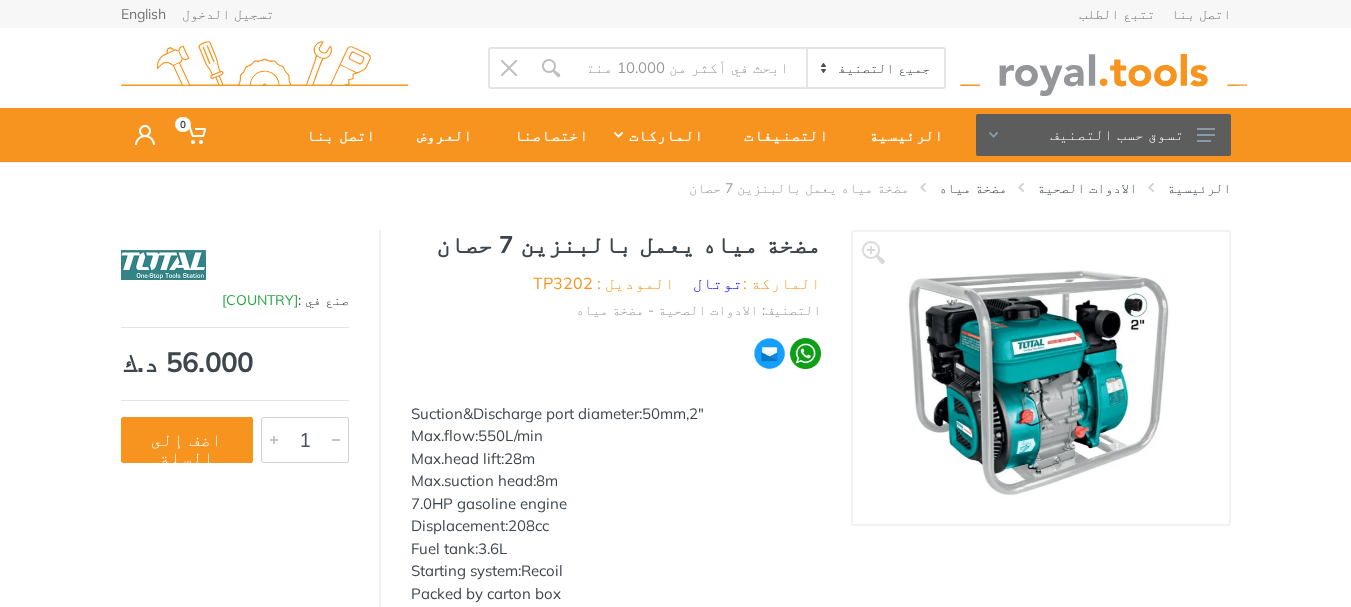 scroll, scrollTop: 0, scrollLeft: 0, axis: both 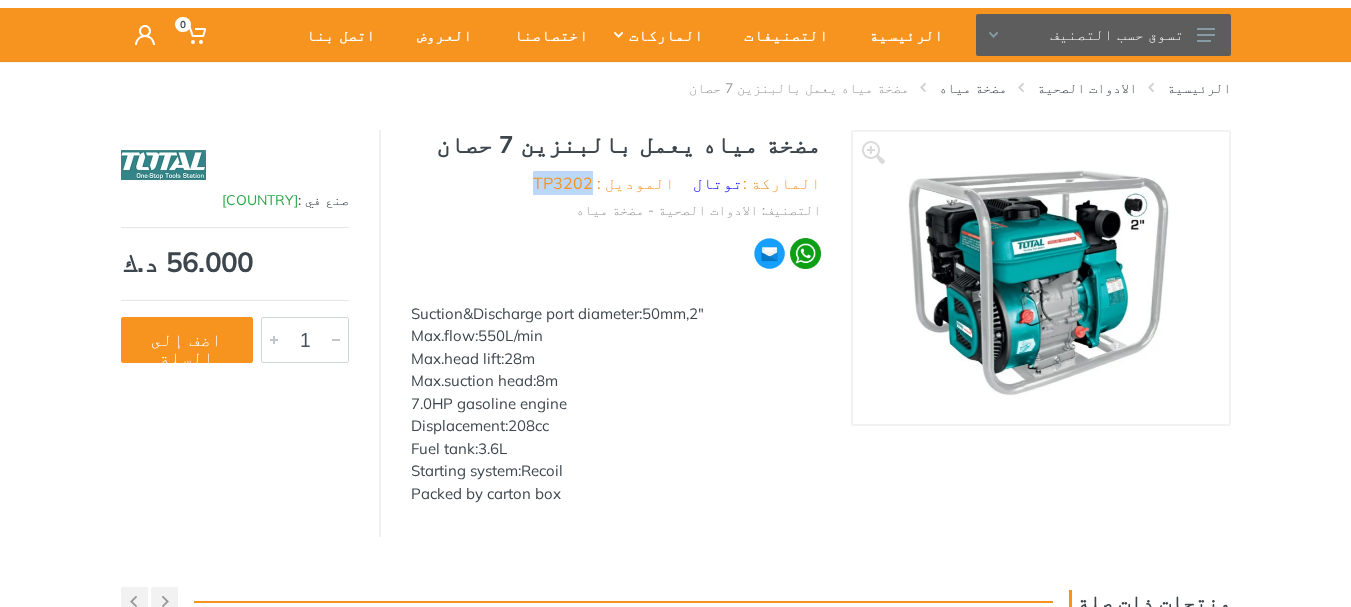 drag, startPoint x: 620, startPoint y: 173, endPoint x: 677, endPoint y: 165, distance: 57.558666 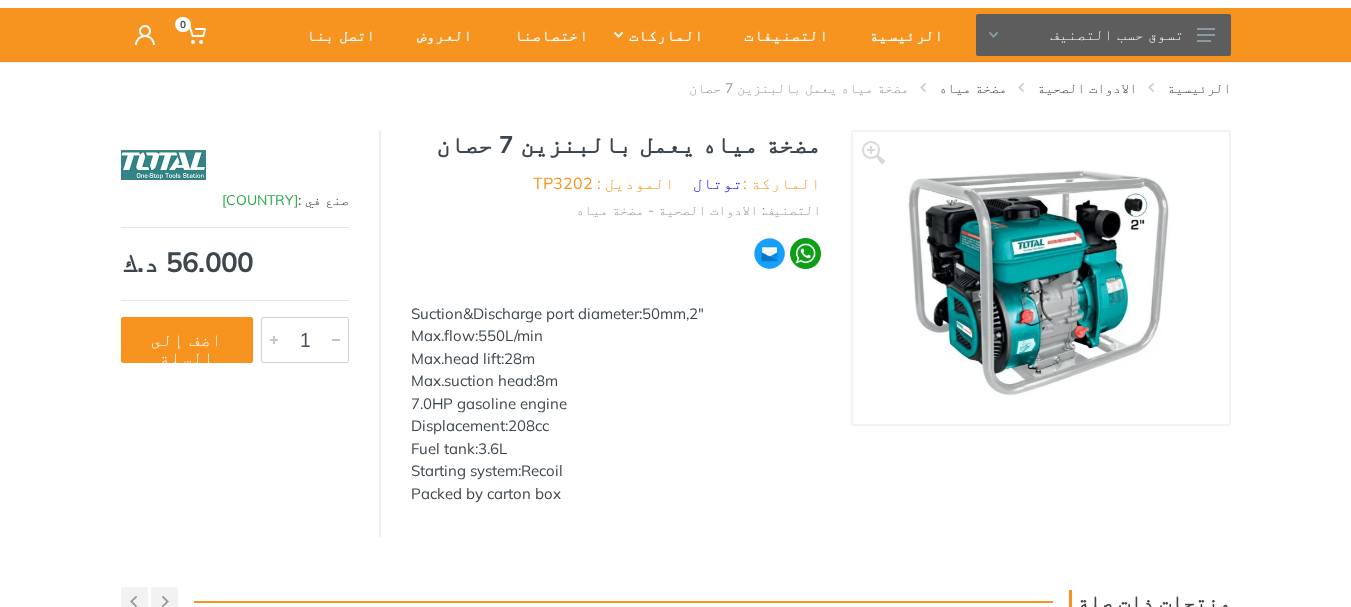 click on "التصنيف: الادوات الصحية - مضخة مياه" at bounding box center (616, 208) 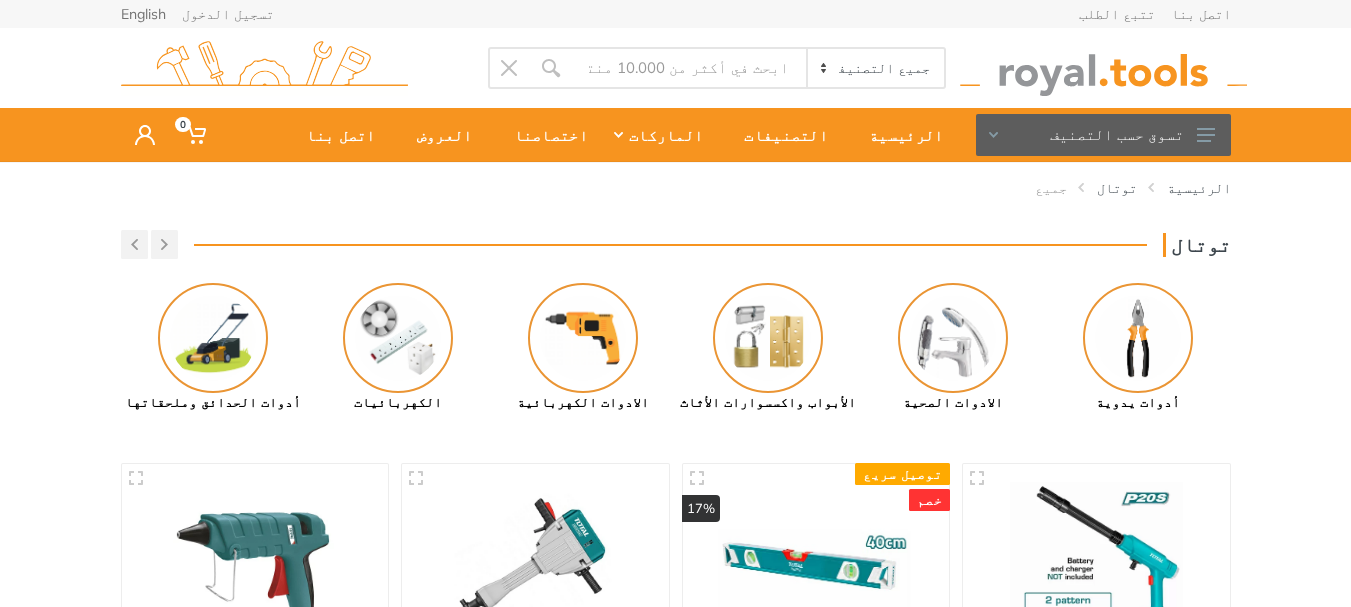 scroll, scrollTop: 0, scrollLeft: 0, axis: both 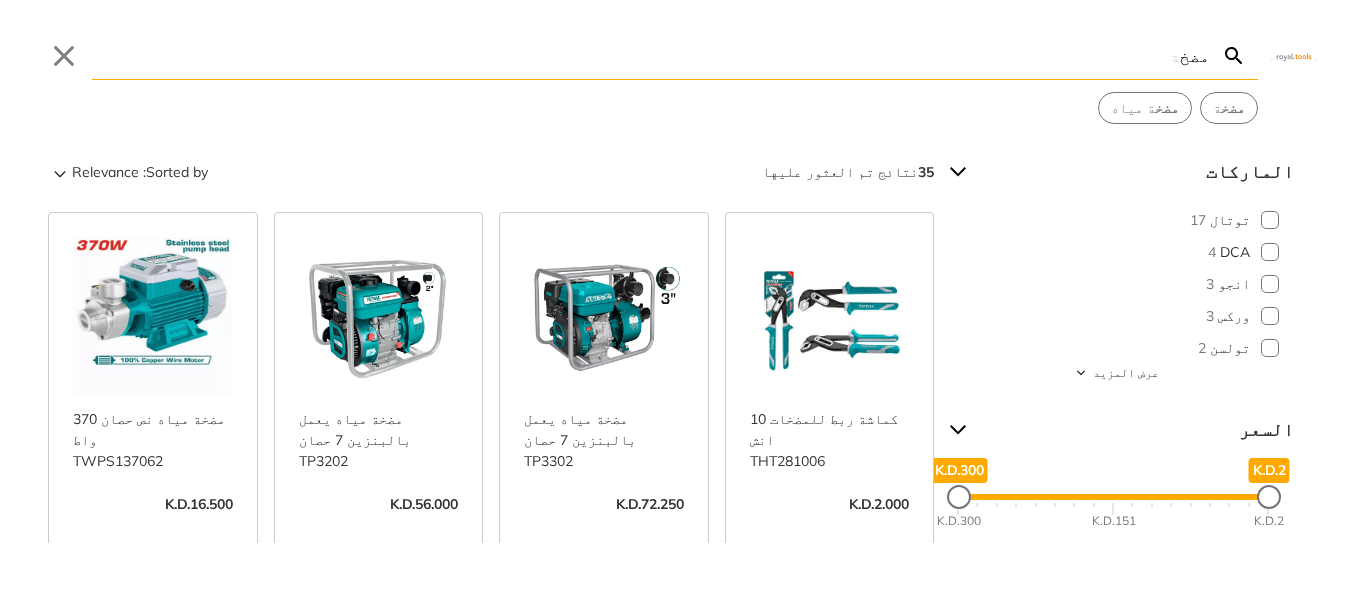 click on "عرض المزيد ->" at bounding box center [604, 525] 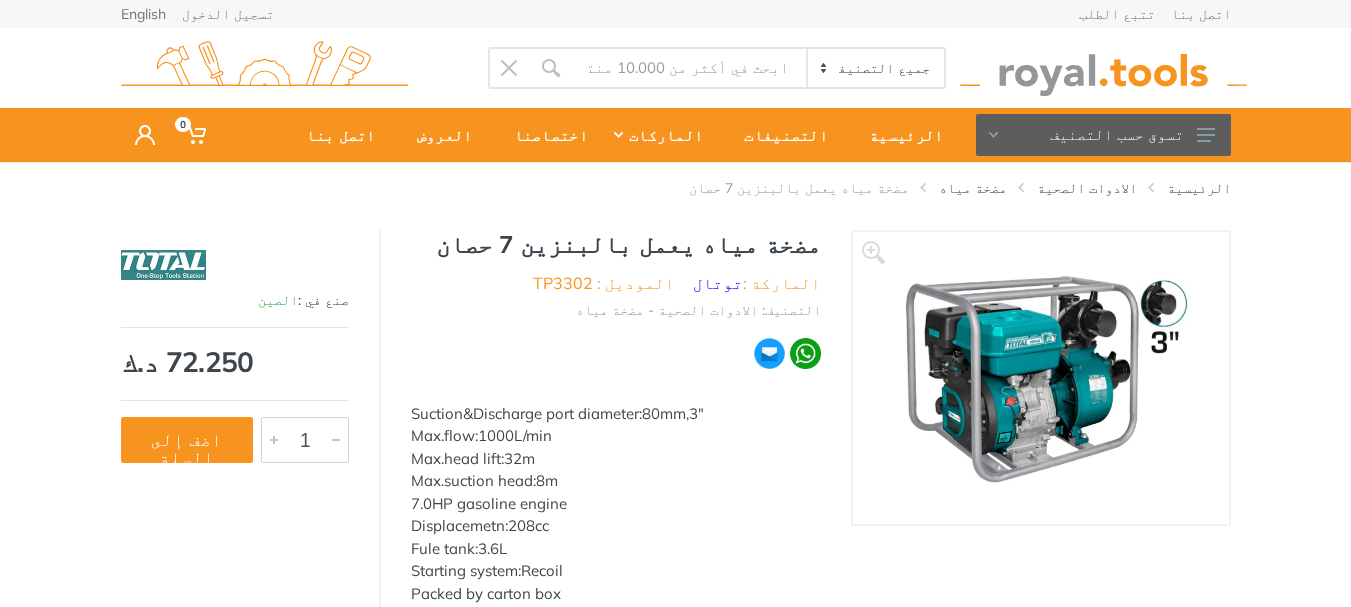 scroll, scrollTop: 0, scrollLeft: 0, axis: both 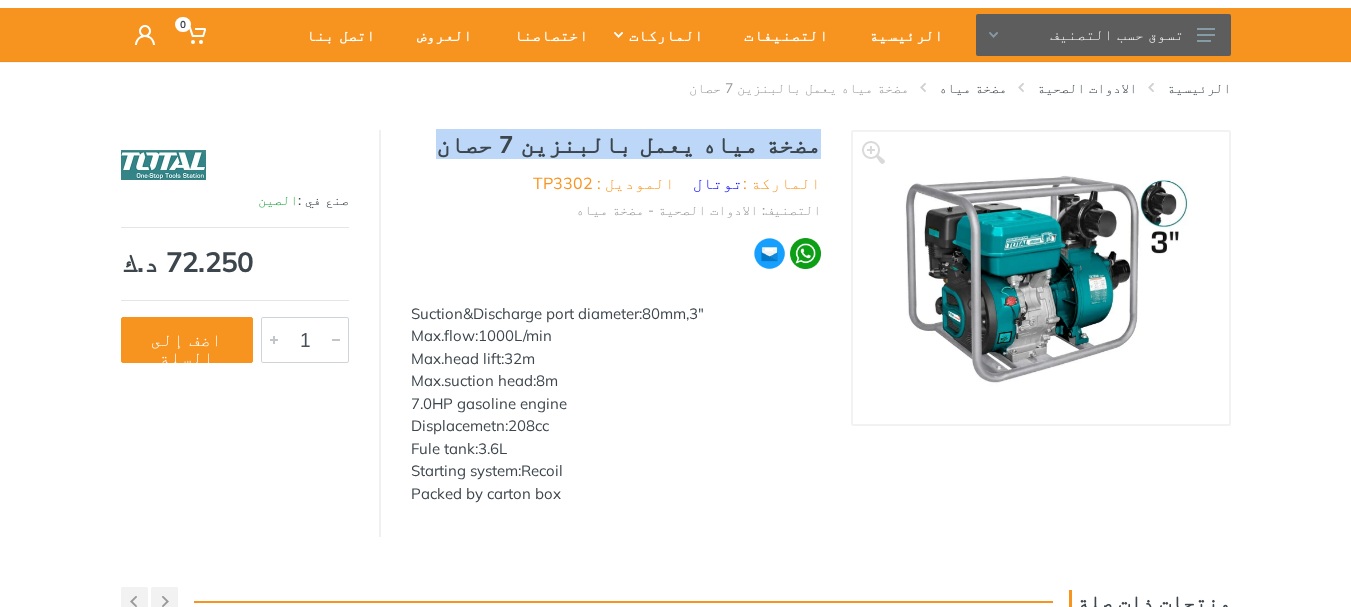 drag, startPoint x: 547, startPoint y: 143, endPoint x: 836, endPoint y: 145, distance: 289.00693 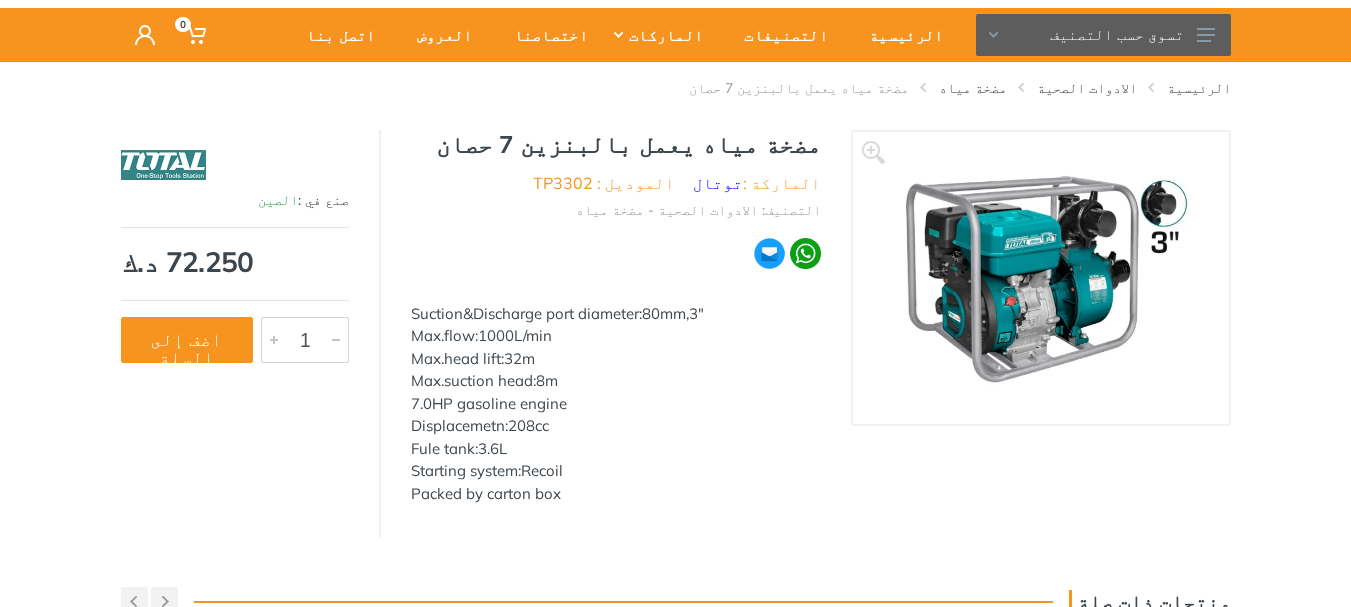 click on "Starting system:Recoil" at bounding box center (616, 471) 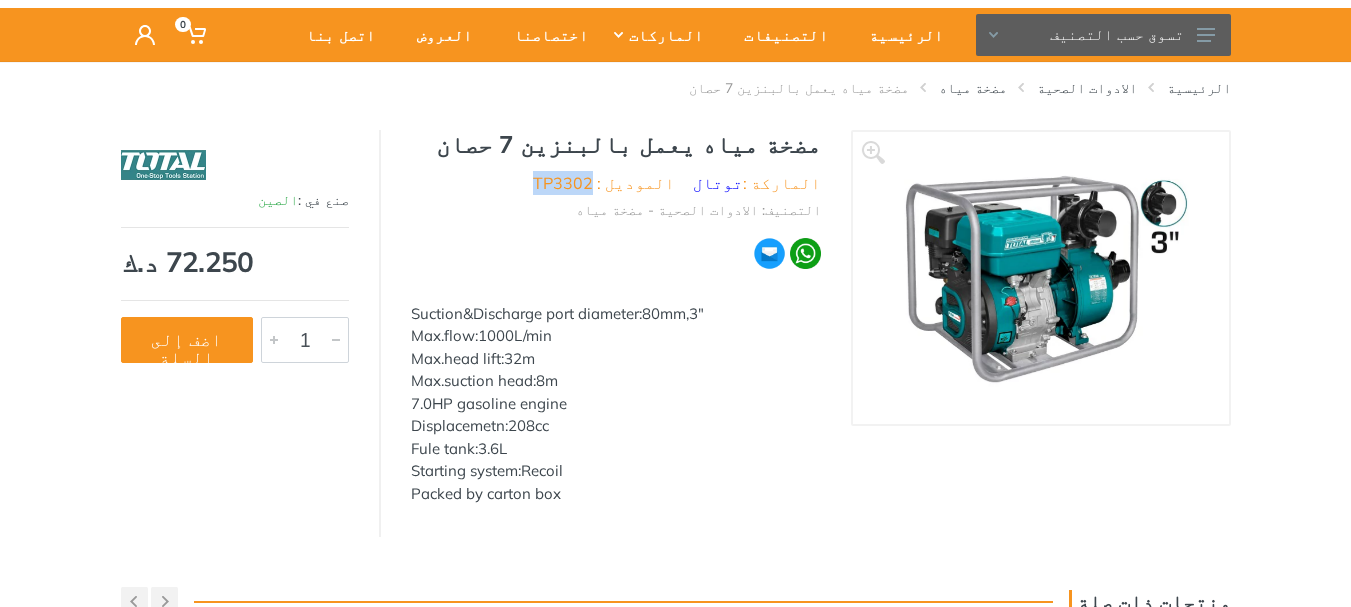 drag, startPoint x: 621, startPoint y: 177, endPoint x: 679, endPoint y: 182, distance: 58.21512 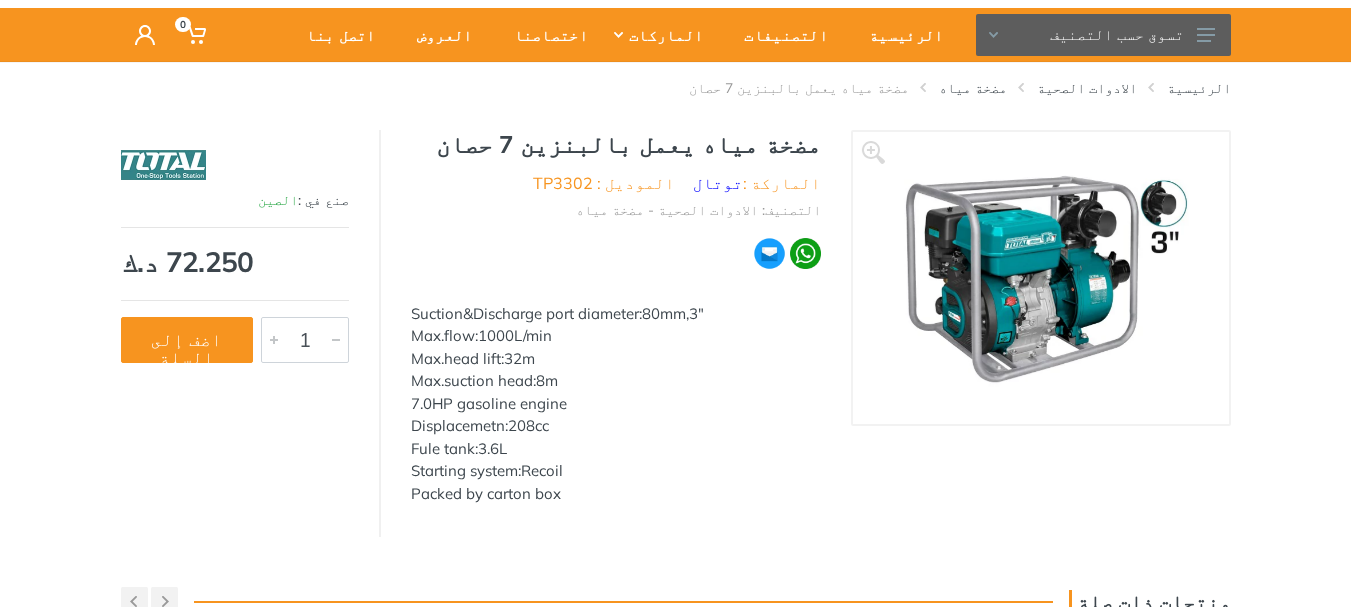 click on "التصنيف: الادوات الصحية - مضخة مياه" at bounding box center [616, 208] 